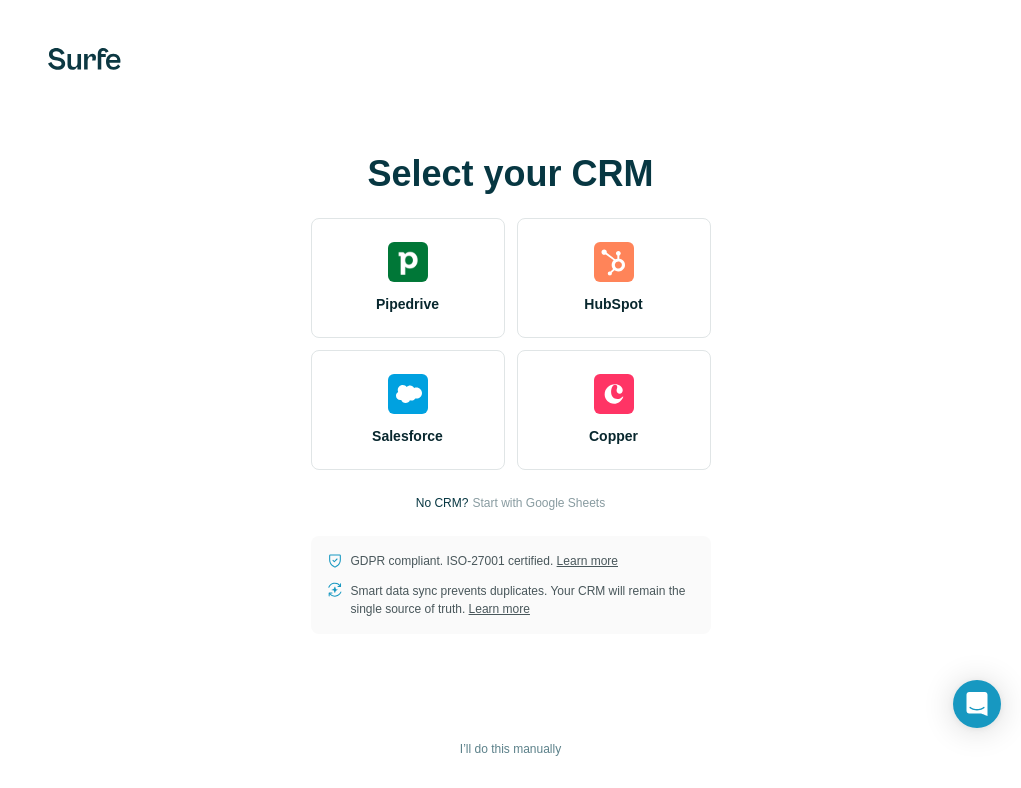 scroll, scrollTop: 0, scrollLeft: 0, axis: both 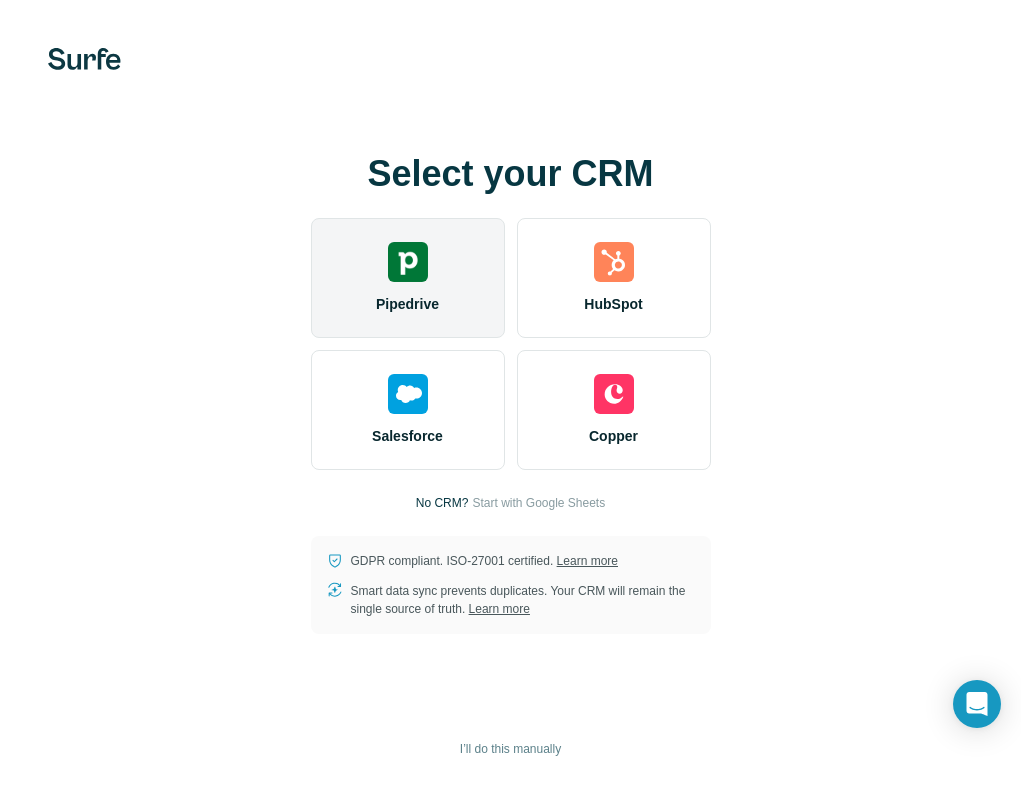 click on "Pipedrive" at bounding box center (408, 278) 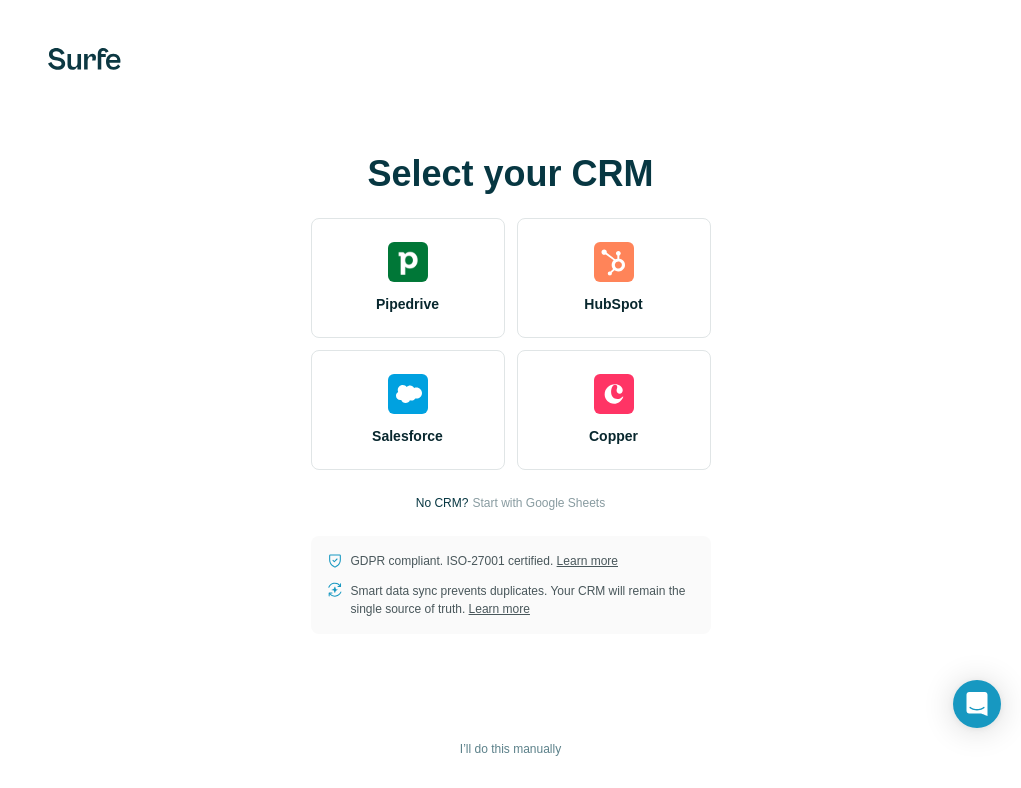 click on "Select your CRM Pipedrive HubSpot Salesforce Copper No CRM? Start with Google Sheets GDPR compliant. ISO-27001 certified.   Learn more Smart data sync prevents duplicates. Your CRM will remain the single source of truth.   Learn more I’ll do this manually" at bounding box center [510, 394] 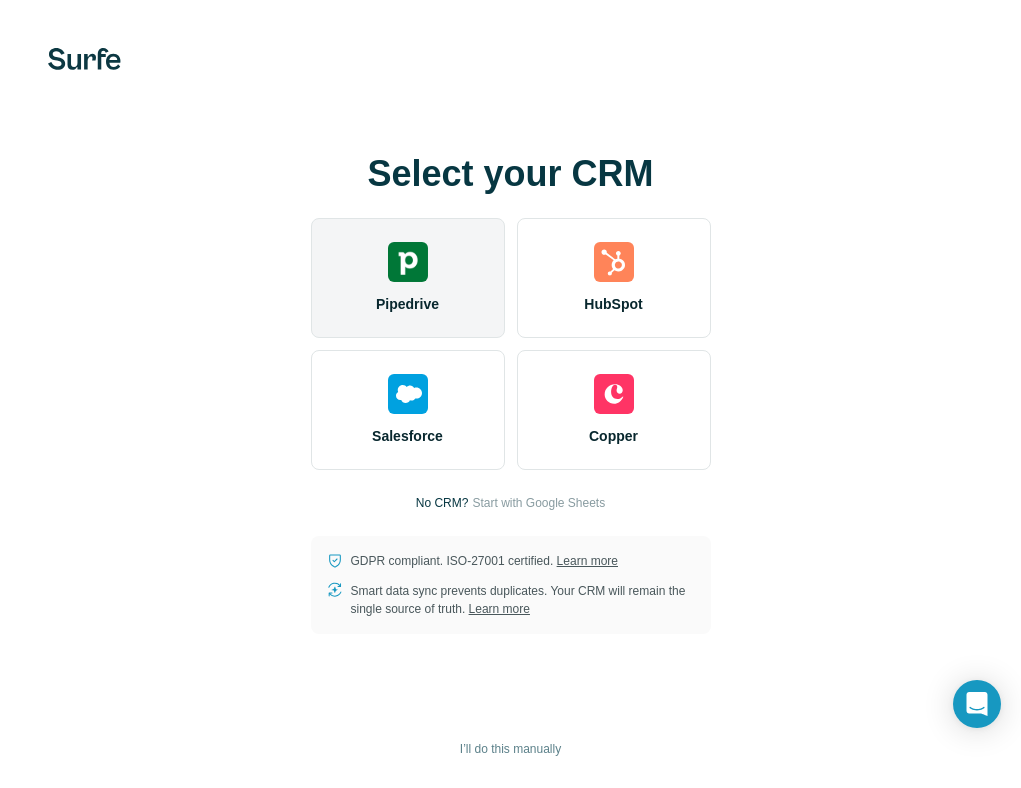 click on "Pipedrive" at bounding box center (408, 278) 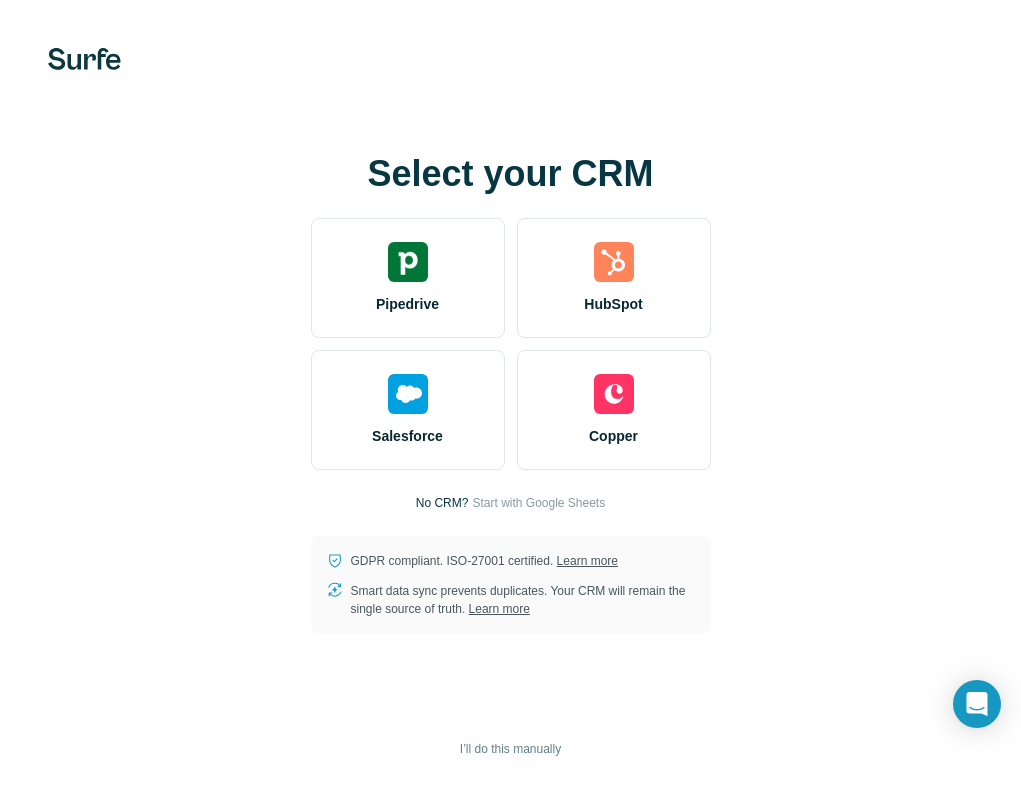 scroll, scrollTop: 0, scrollLeft: 0, axis: both 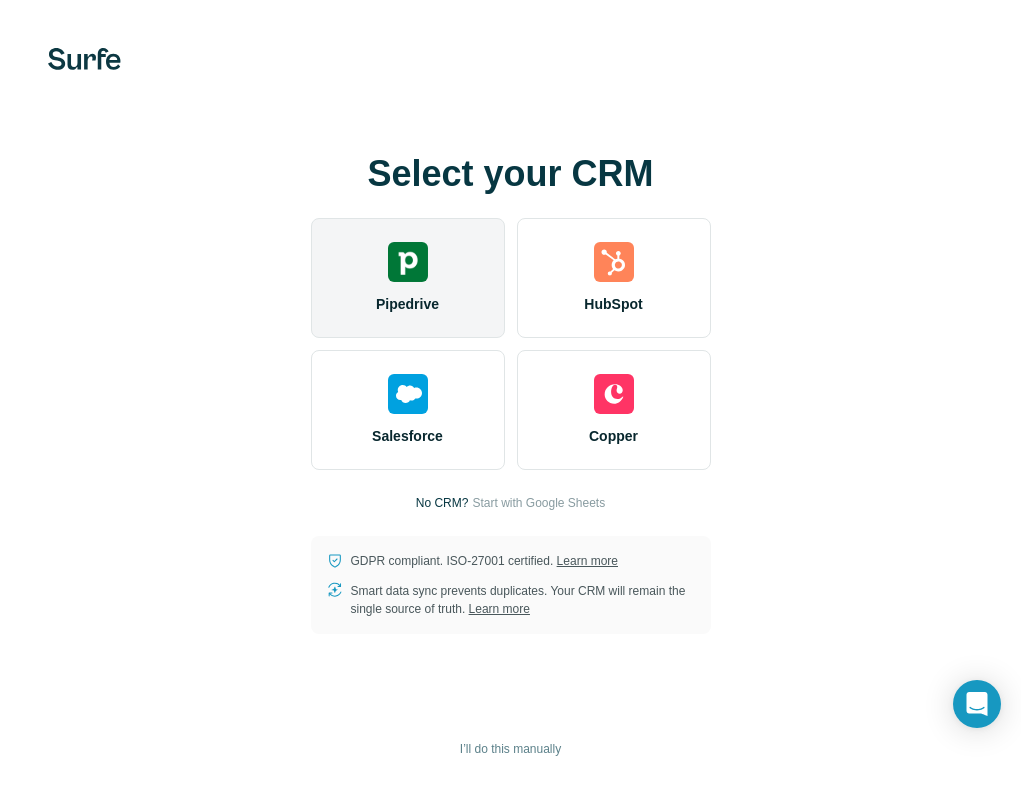 click on "Pipedrive" at bounding box center (408, 278) 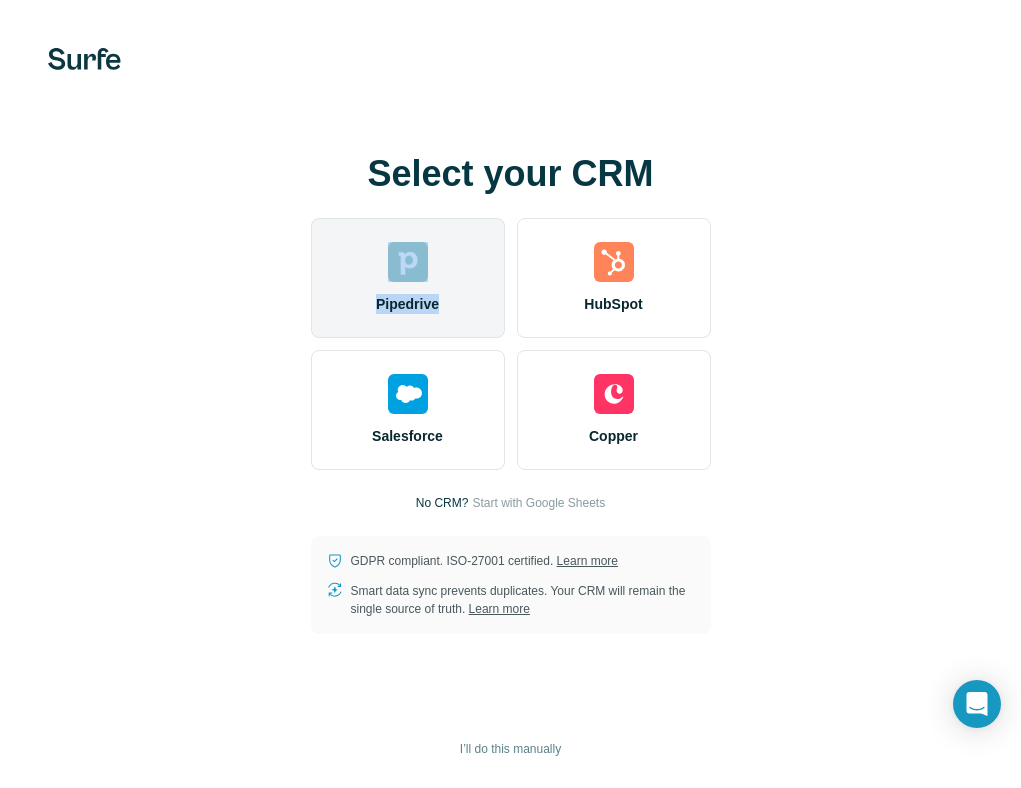 click on "Pipedrive" at bounding box center [408, 278] 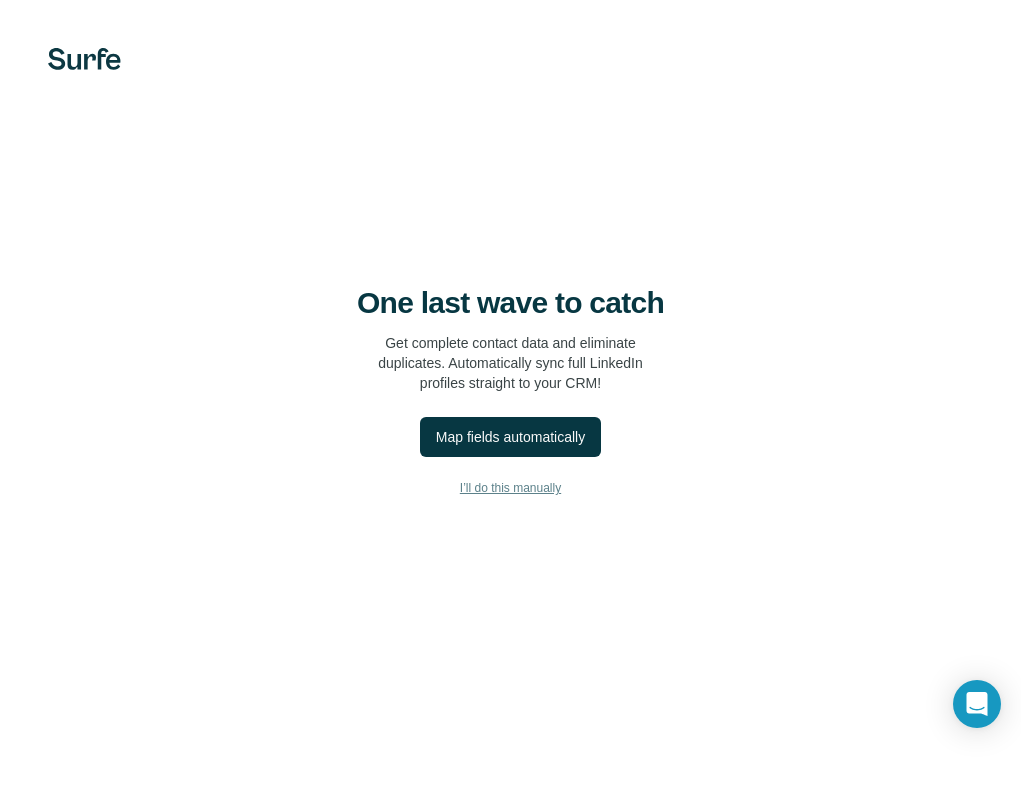 click on "I’ll do this manually" at bounding box center (510, 488) 